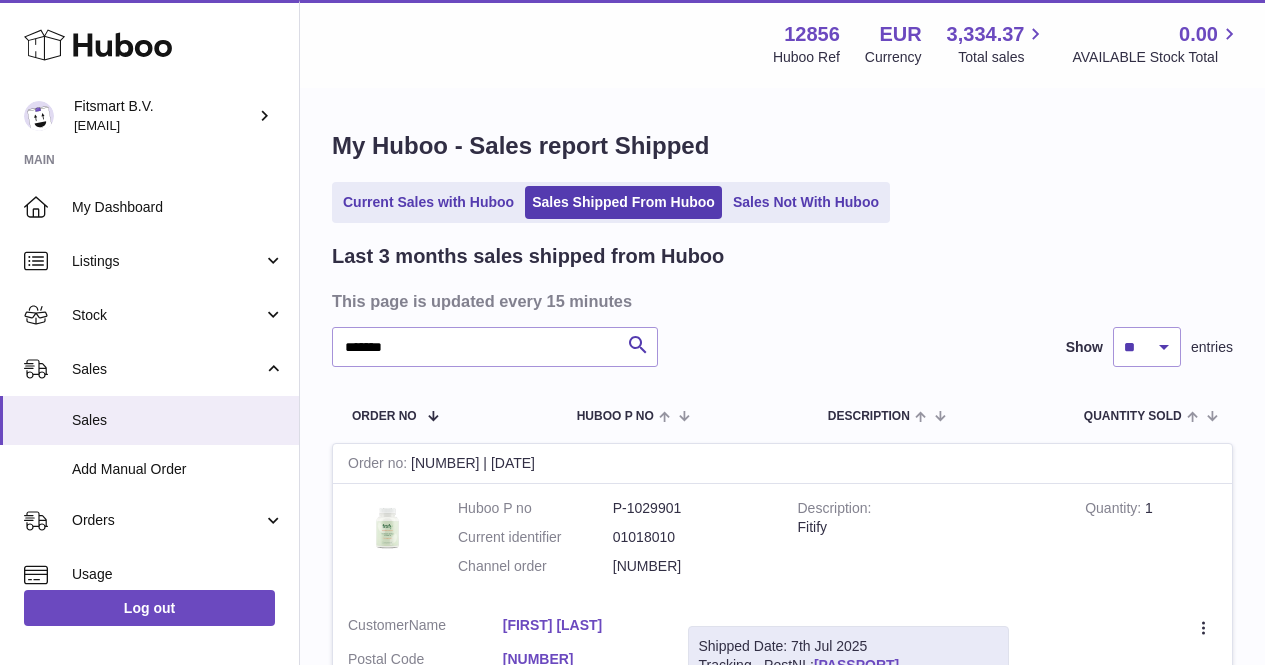 scroll, scrollTop: 119, scrollLeft: 0, axis: vertical 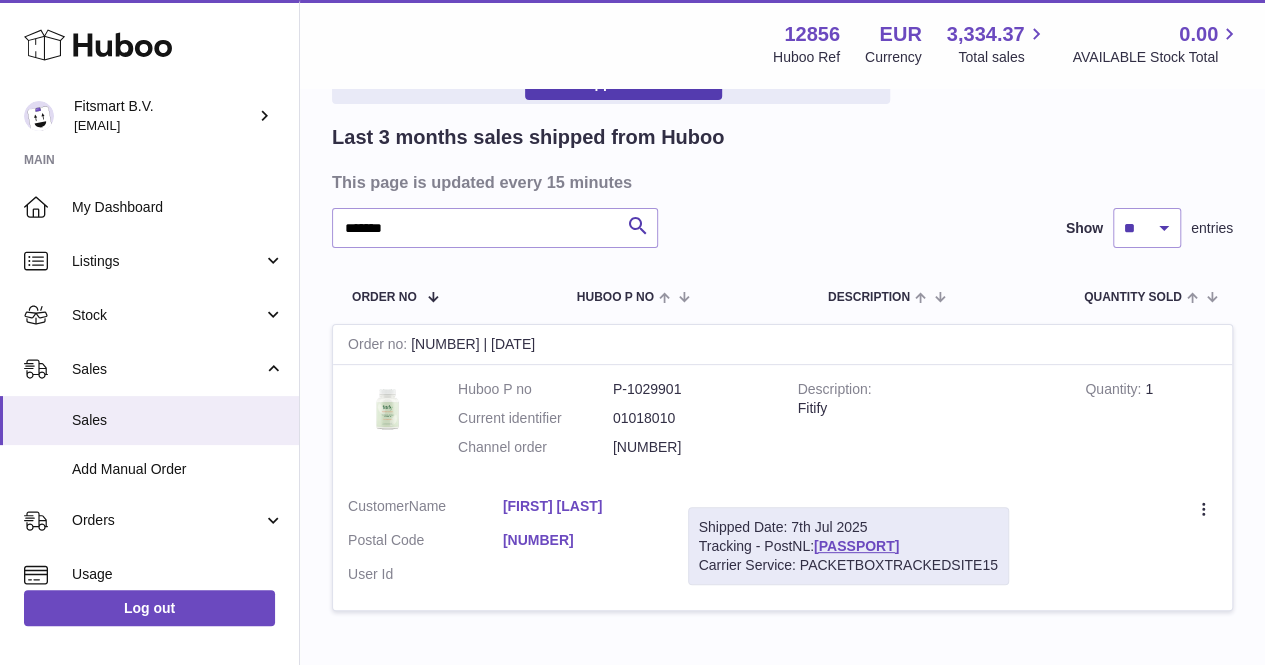click on "Menu   Huboo     12856   Huboo Ref    EUR   Currency   3,334.37     Total sales   0.00     AVAILABLE Stock Total" at bounding box center (782, 44) 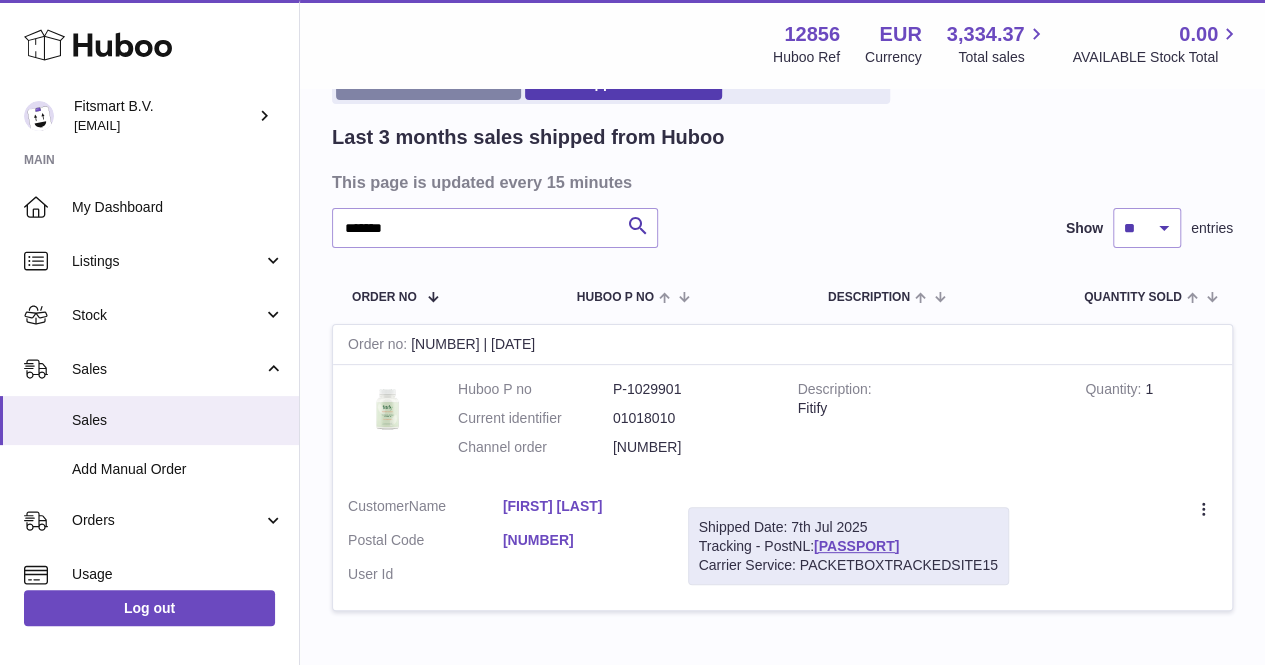 click on "Current Sales with Huboo" at bounding box center (428, 83) 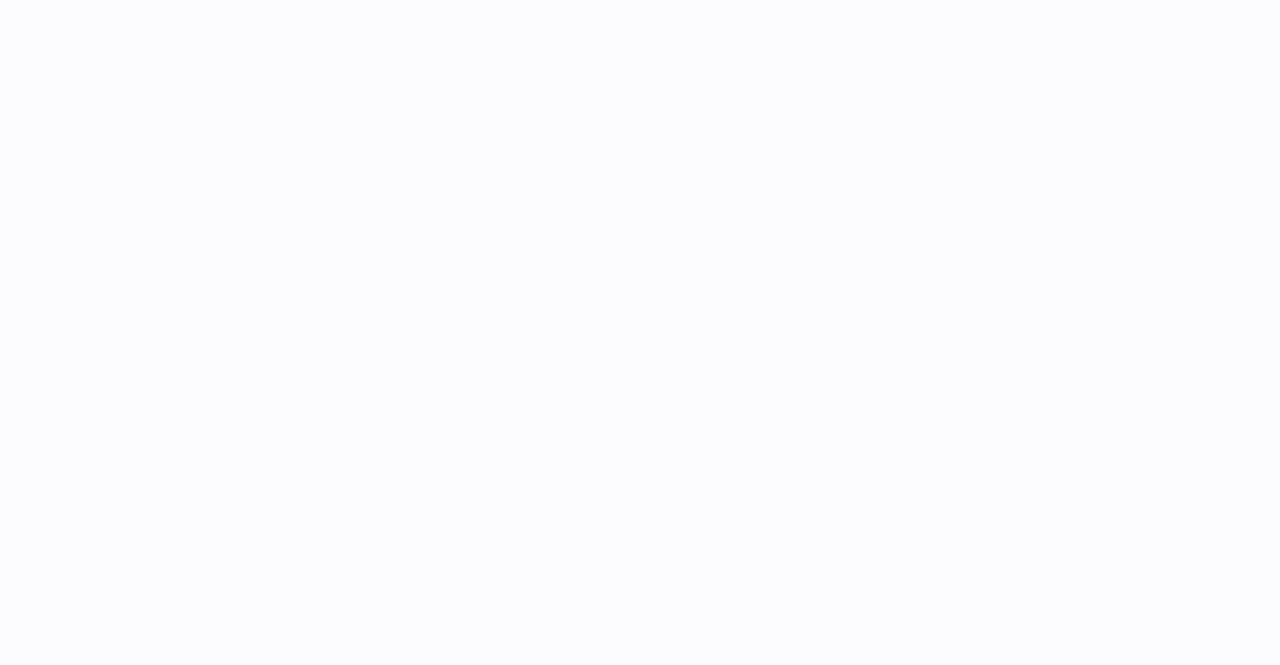 scroll, scrollTop: 0, scrollLeft: 0, axis: both 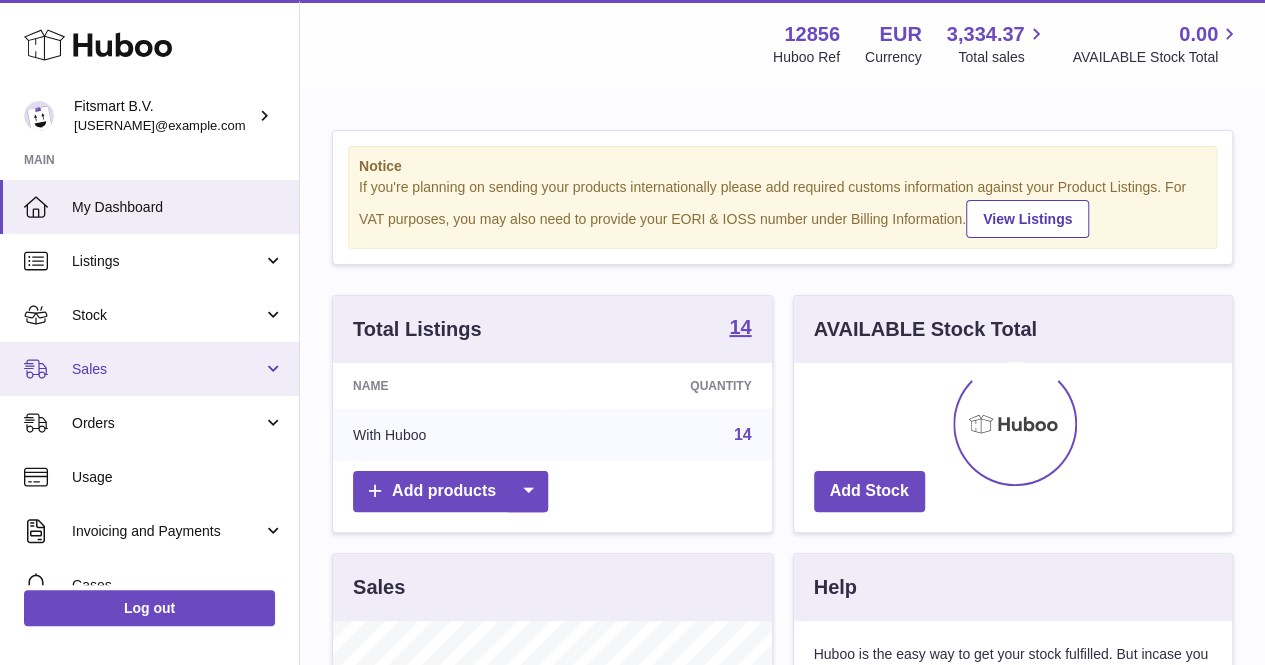 click on "Sales" at bounding box center [149, 369] 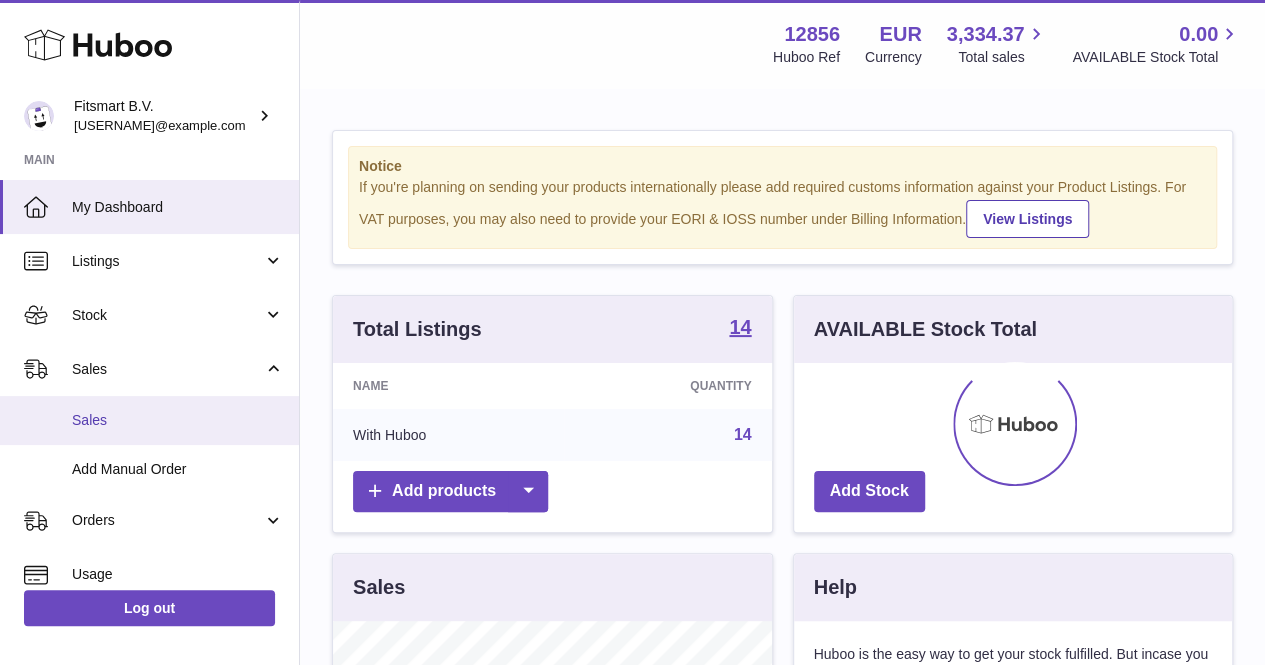 click on "Sales" at bounding box center [149, 420] 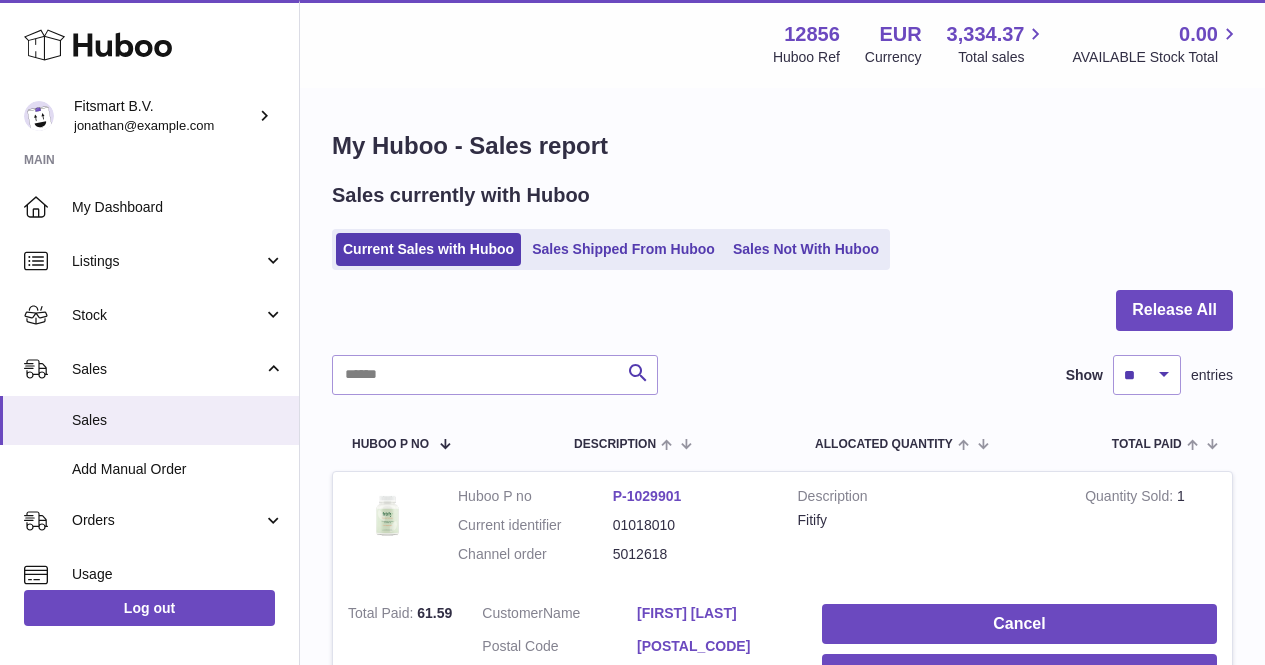 scroll, scrollTop: 0, scrollLeft: 0, axis: both 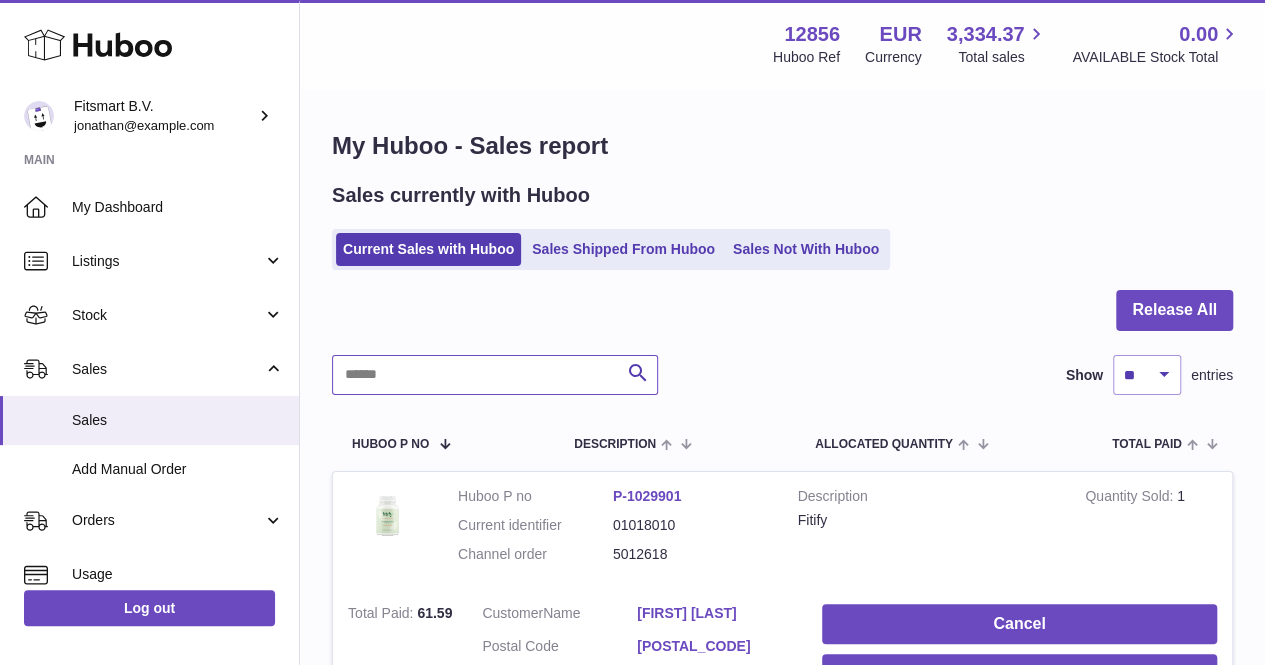 click at bounding box center [495, 375] 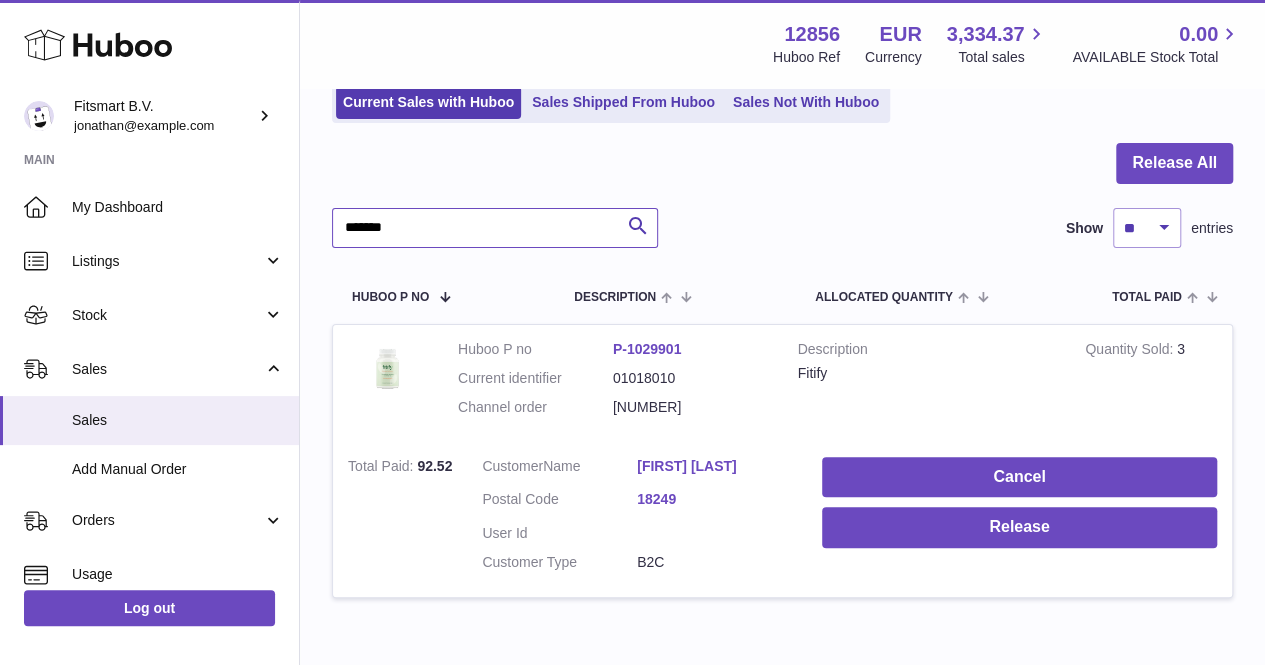 scroll, scrollTop: 146, scrollLeft: 0, axis: vertical 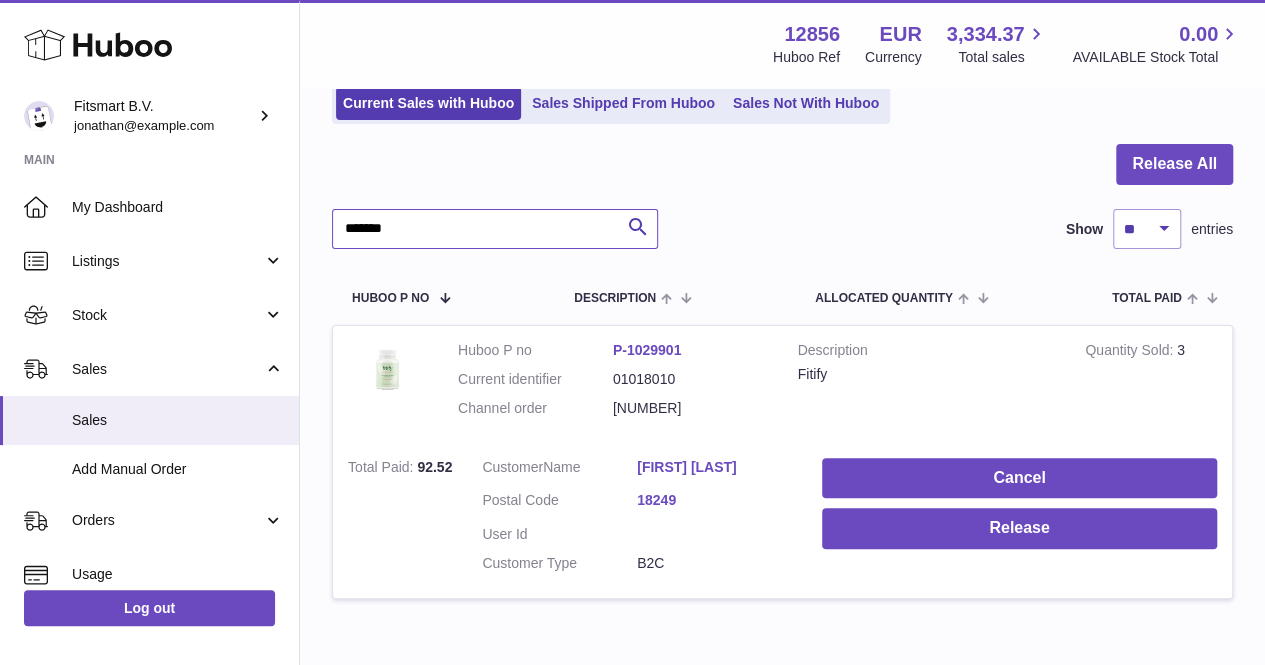 type on "*******" 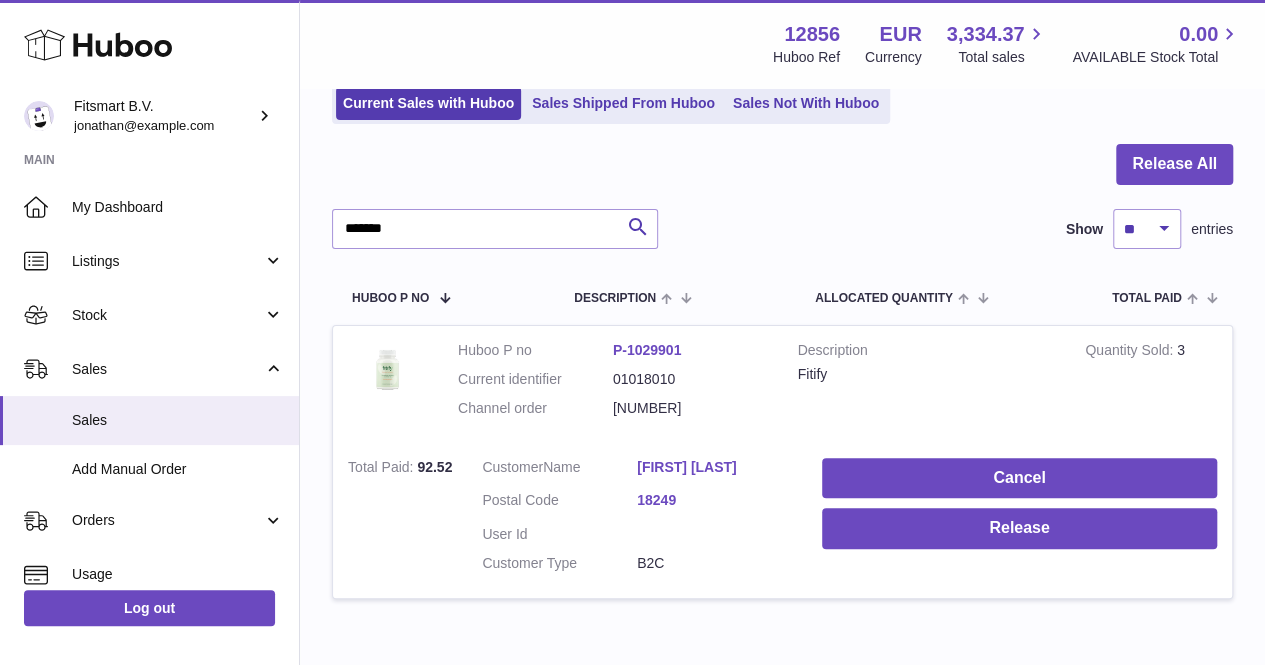 drag, startPoint x: 625, startPoint y: 471, endPoint x: 750, endPoint y: 473, distance: 125.016 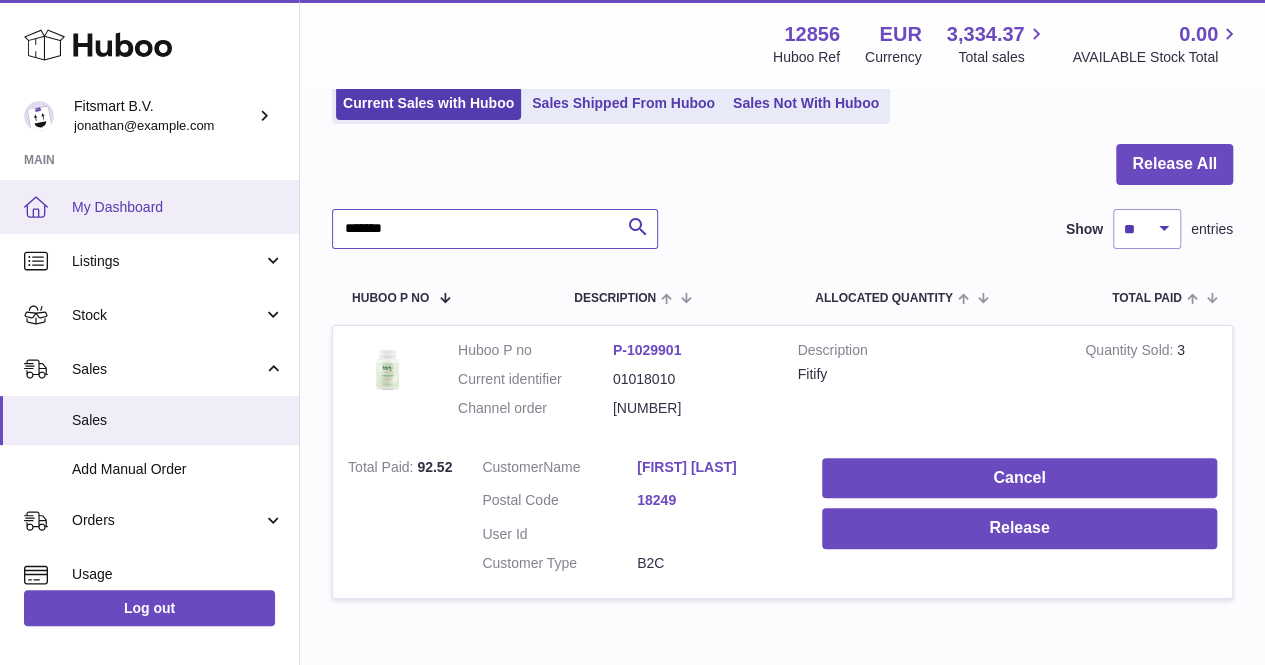drag, startPoint x: 456, startPoint y: 235, endPoint x: 236, endPoint y: 228, distance: 220.11133 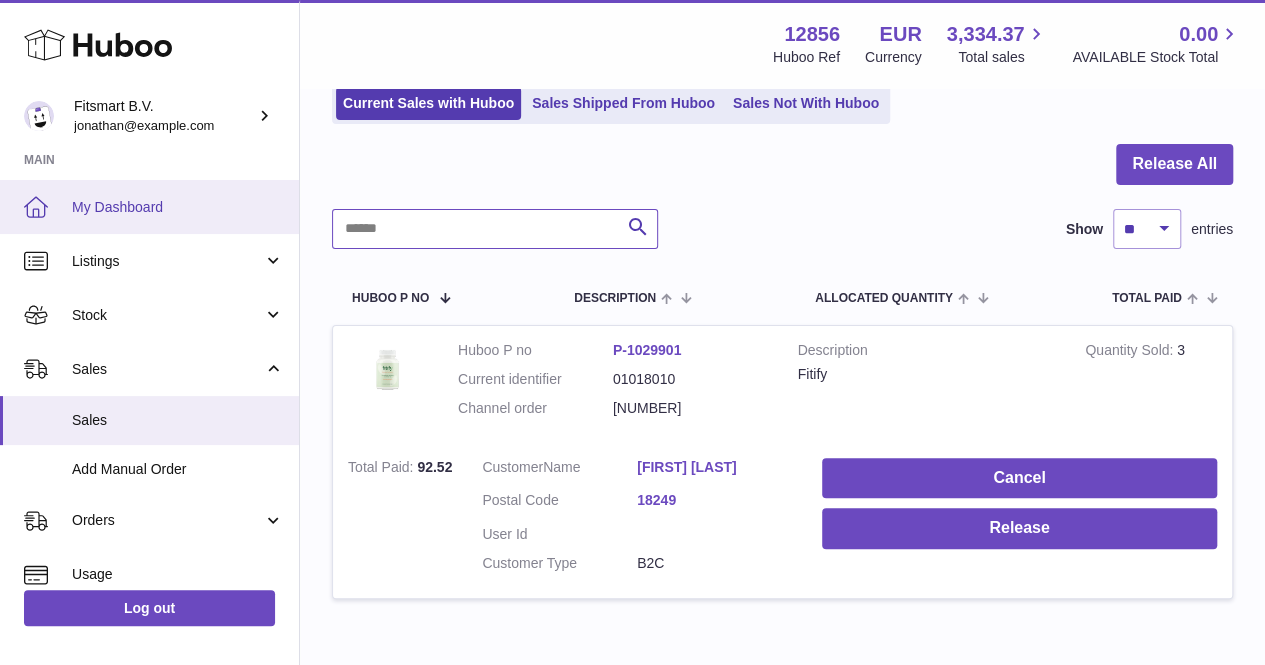 paste on "**********" 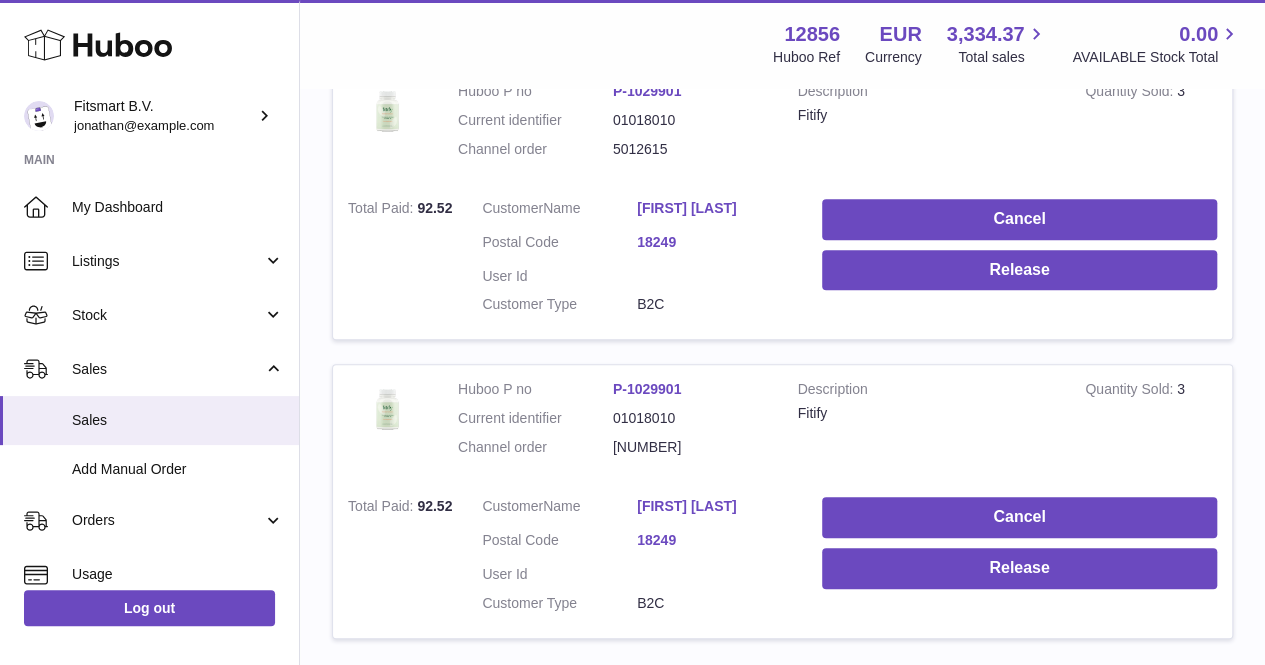 scroll, scrollTop: 706, scrollLeft: 0, axis: vertical 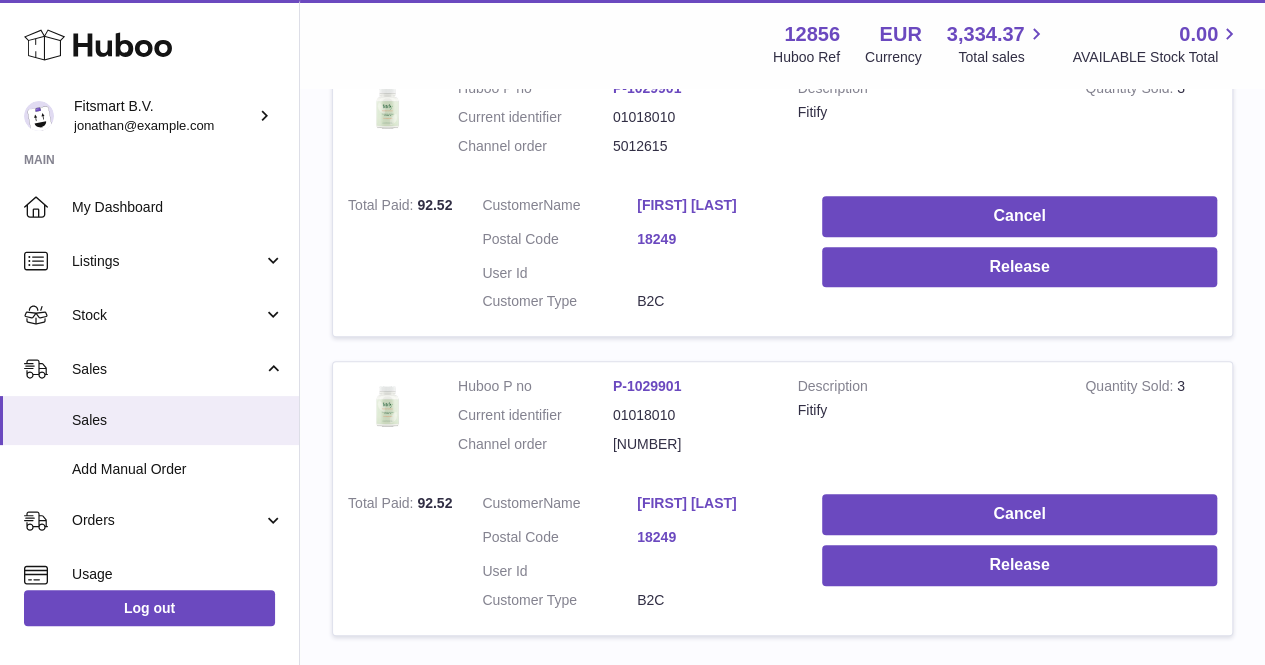 type on "**********" 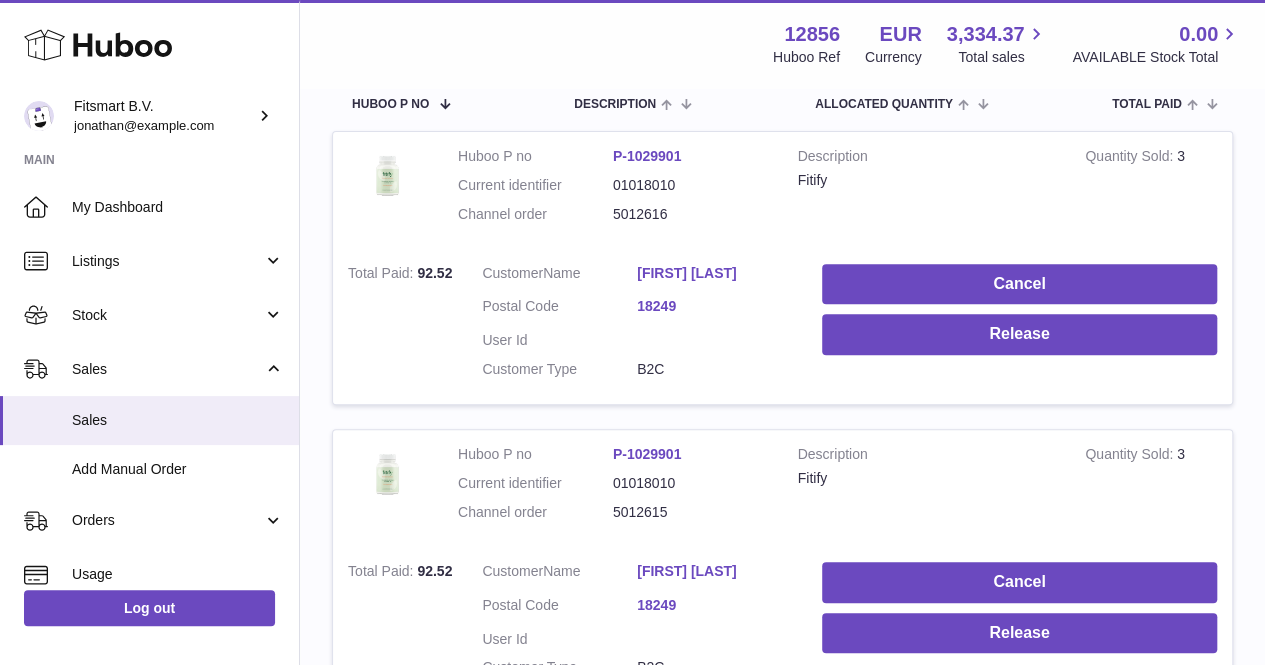 scroll, scrollTop: 312, scrollLeft: 0, axis: vertical 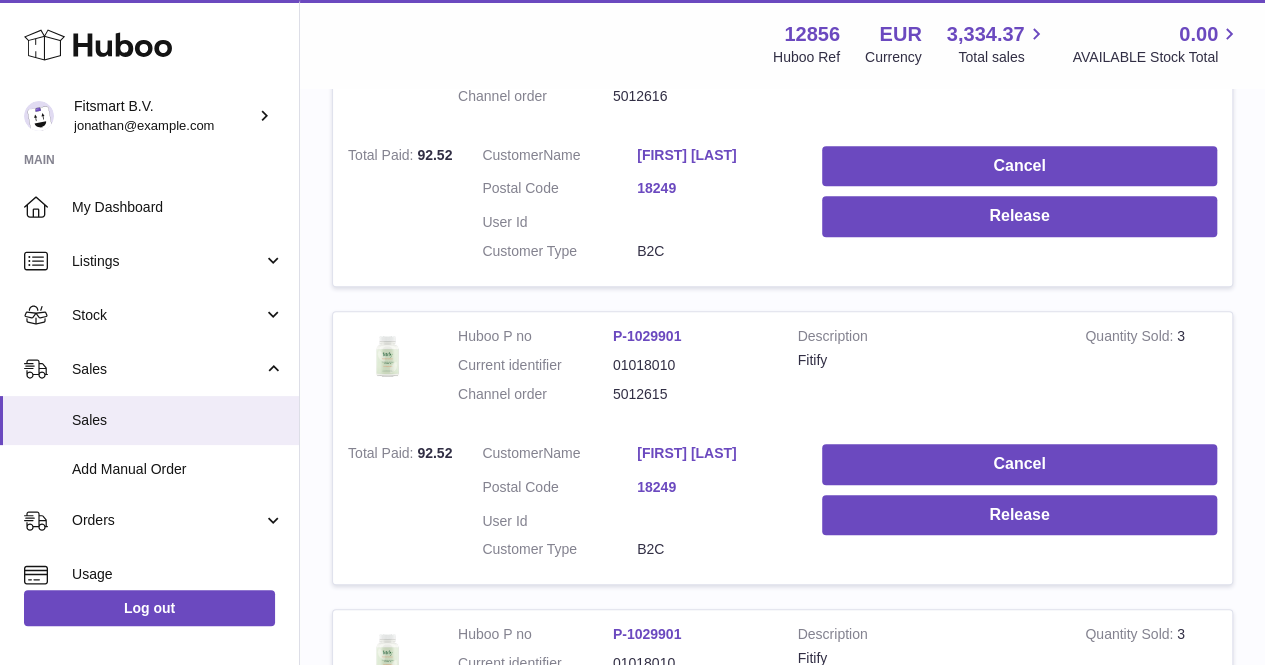drag, startPoint x: 675, startPoint y: 403, endPoint x: 572, endPoint y: 411, distance: 103.31021 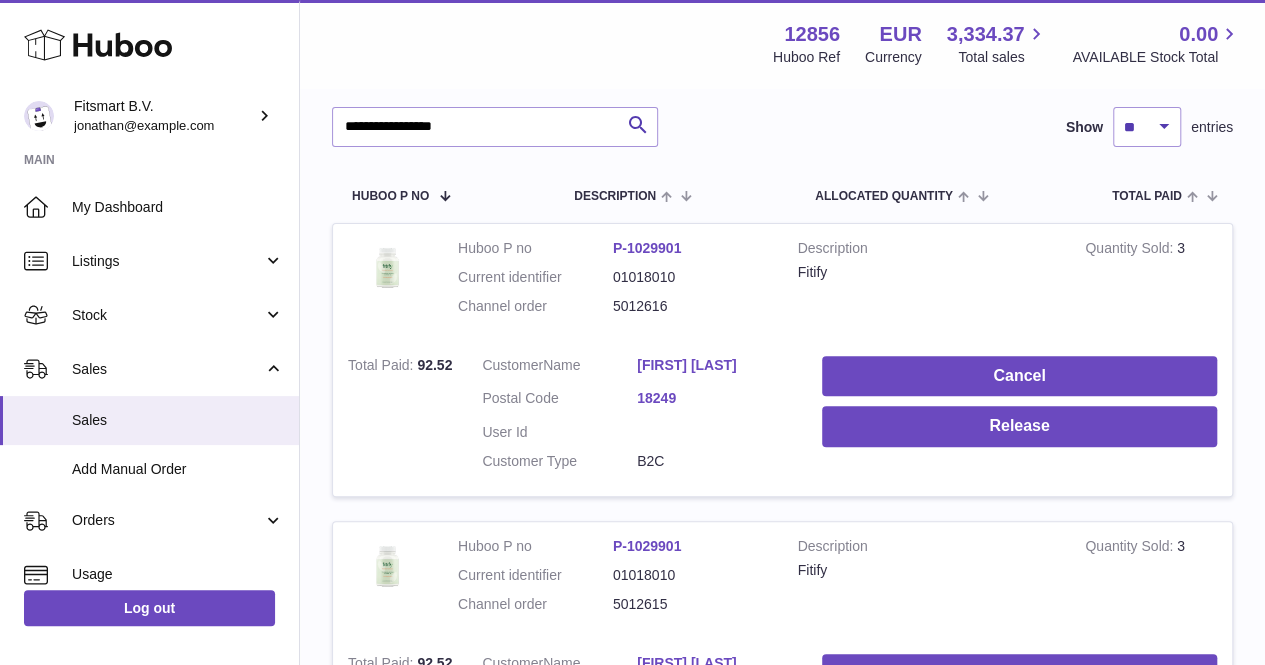 scroll, scrollTop: 246, scrollLeft: 0, axis: vertical 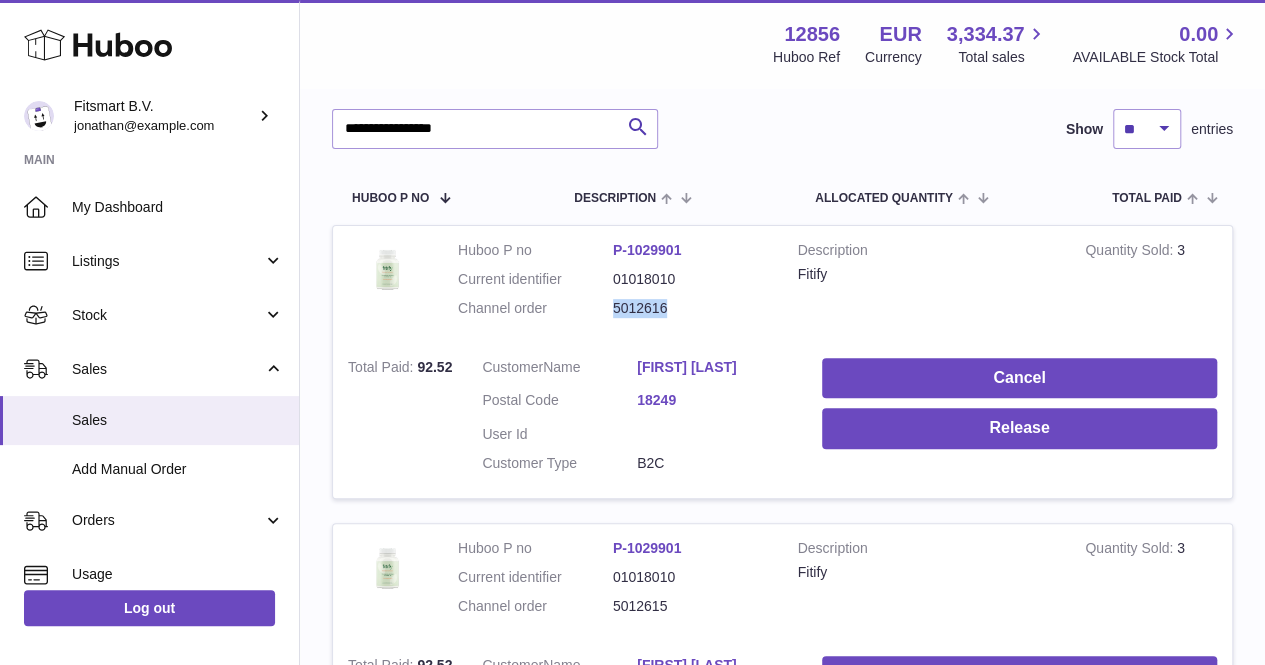 drag, startPoint x: 704, startPoint y: 306, endPoint x: 614, endPoint y: 307, distance: 90.005554 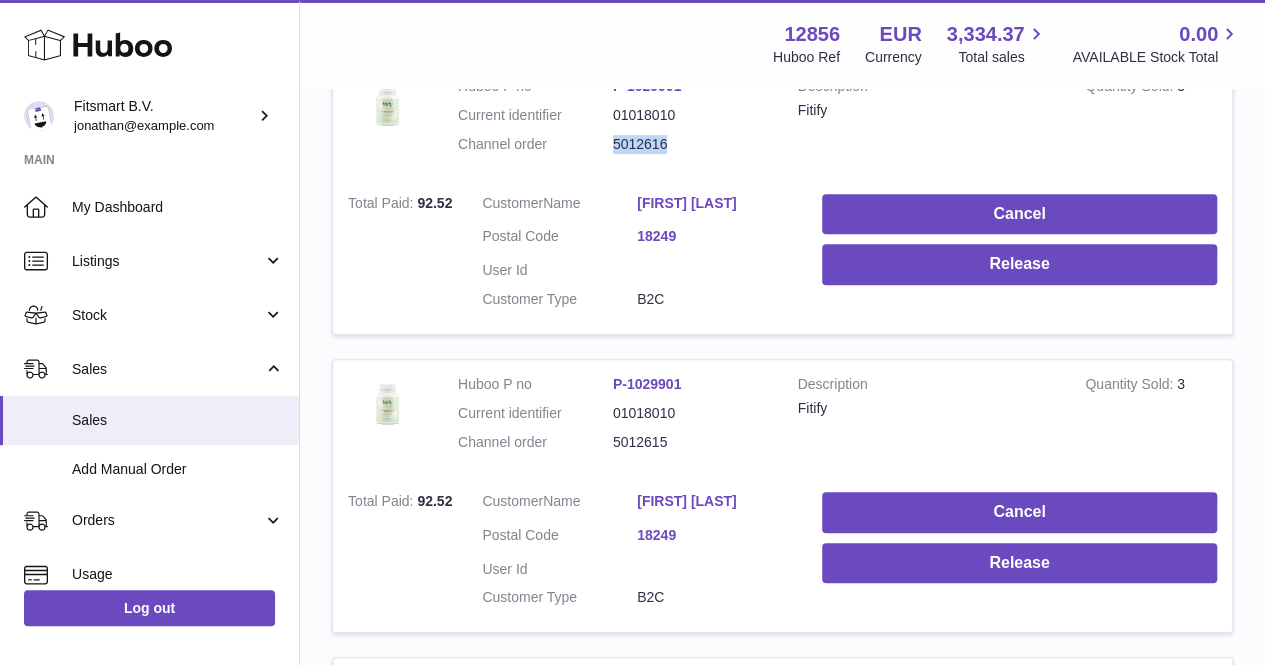 scroll, scrollTop: 418, scrollLeft: 0, axis: vertical 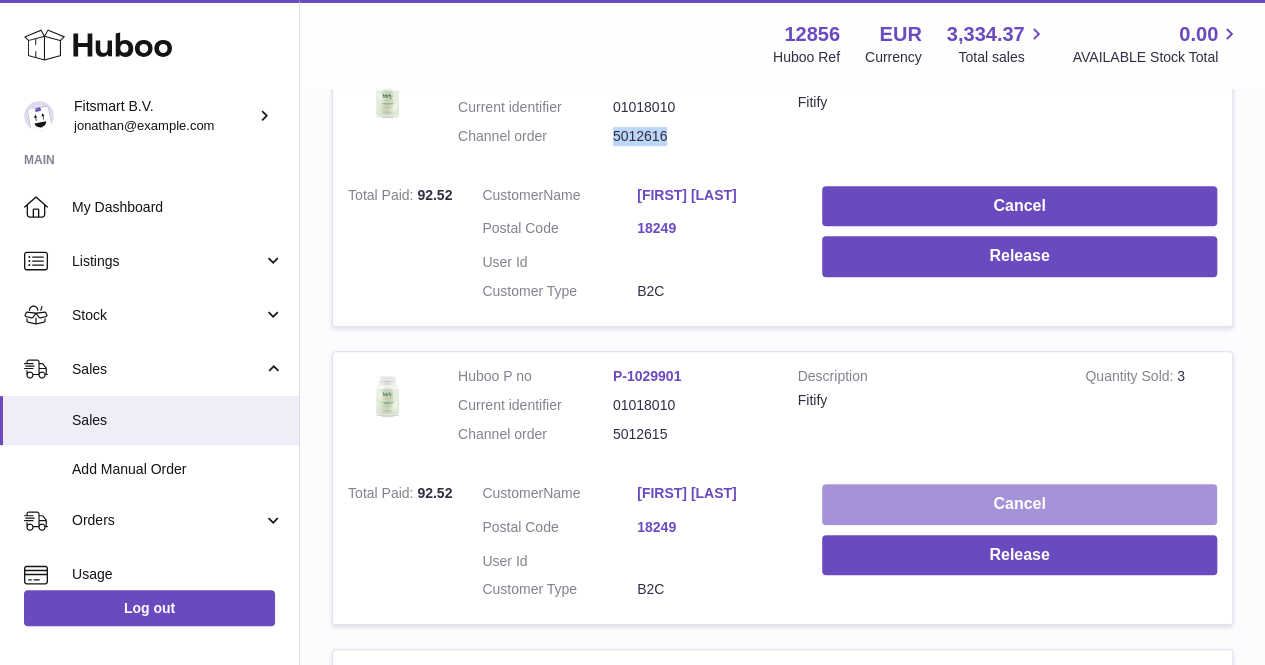 click on "Cancel" at bounding box center [1019, 504] 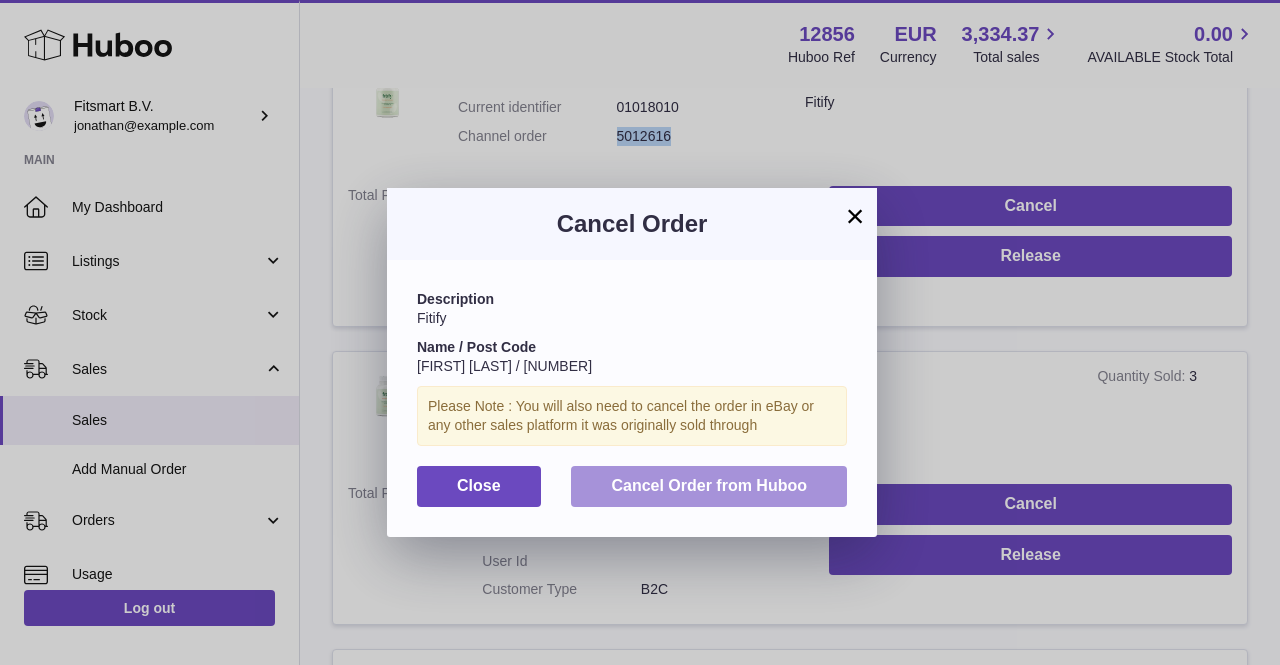 click on "Cancel Order from Huboo" at bounding box center [709, 485] 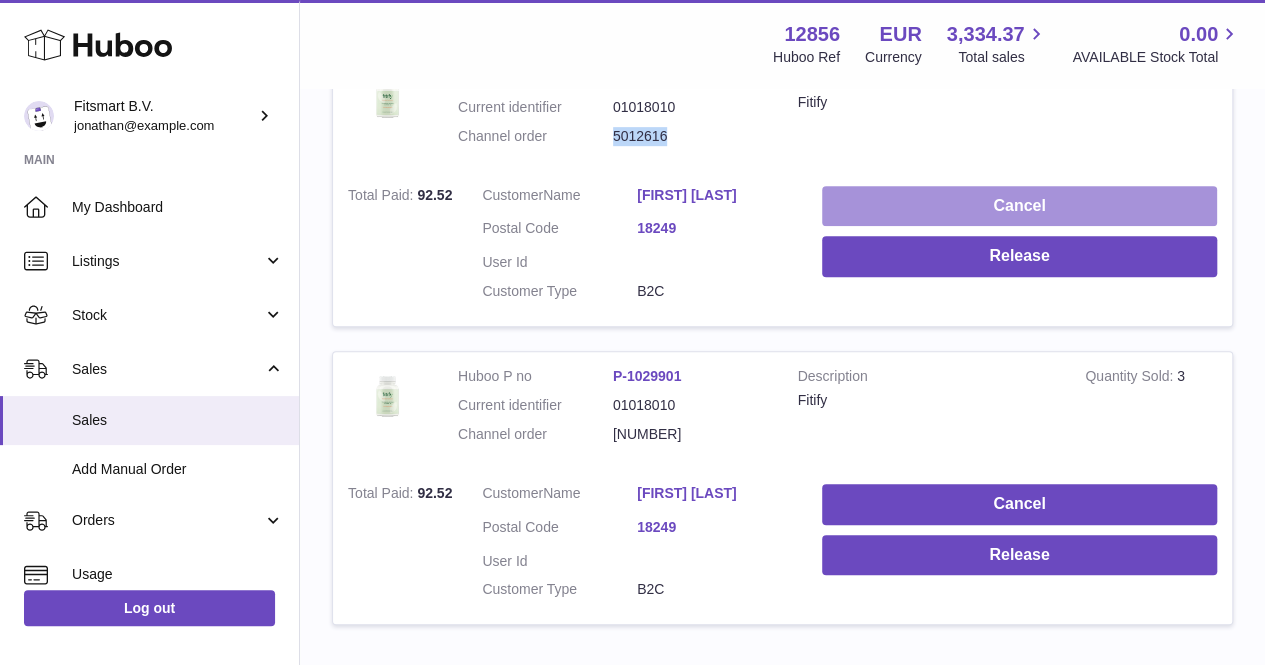 click on "Cancel" at bounding box center (1019, 206) 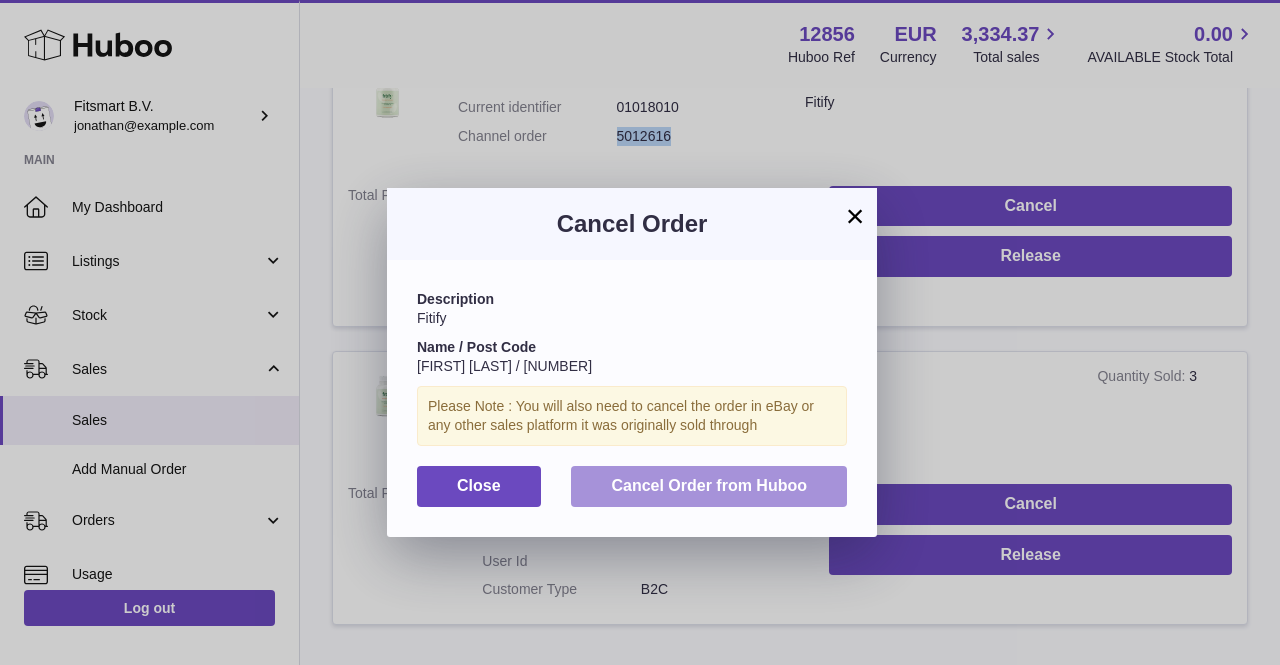 click on "Cancel Order from Huboo" at bounding box center [709, 485] 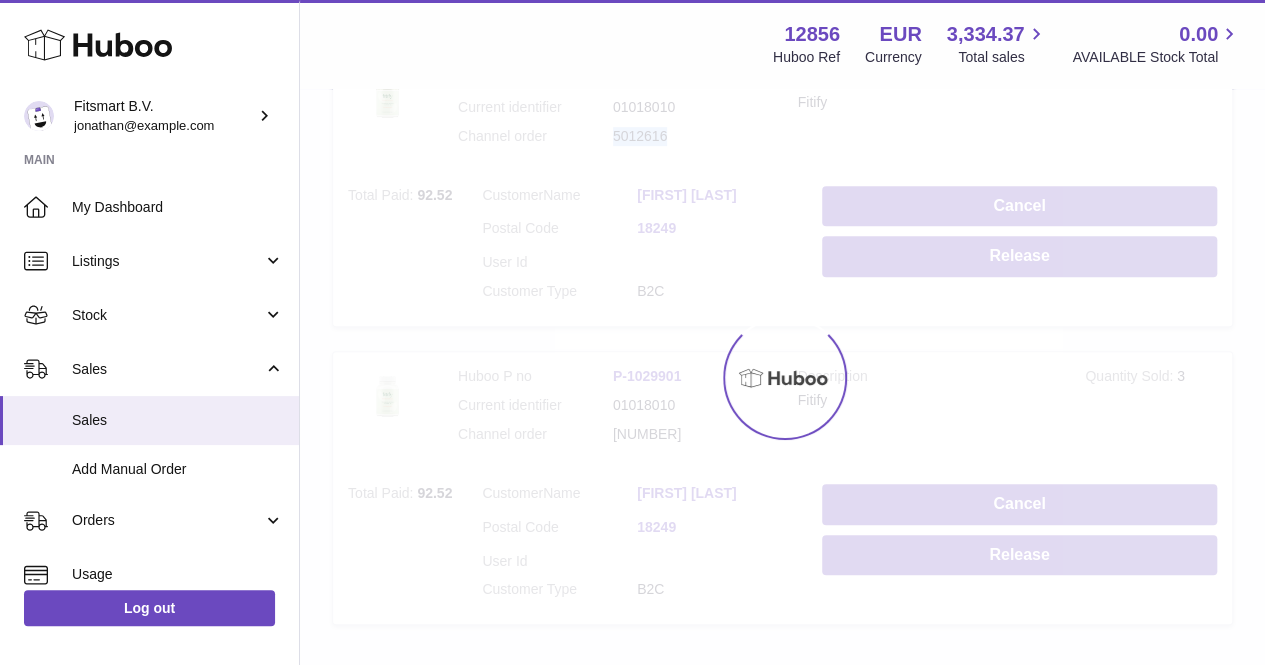 scroll, scrollTop: 260, scrollLeft: 0, axis: vertical 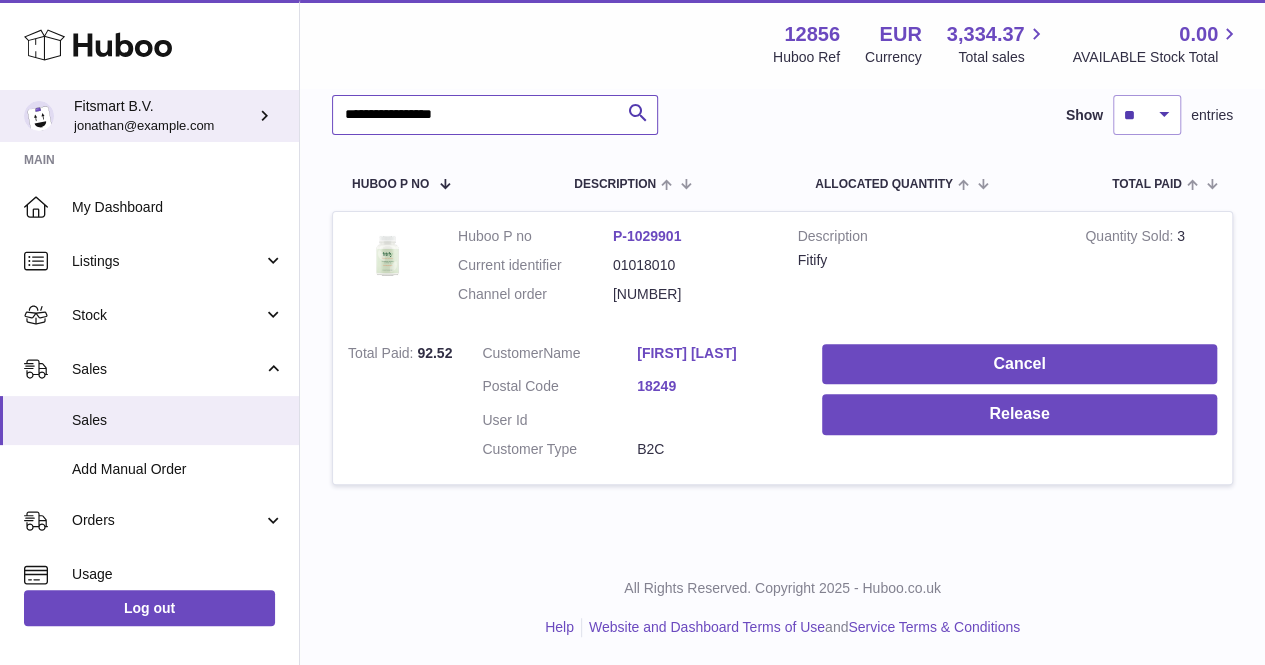 drag, startPoint x: 506, startPoint y: 116, endPoint x: 271, endPoint y: 119, distance: 235.01915 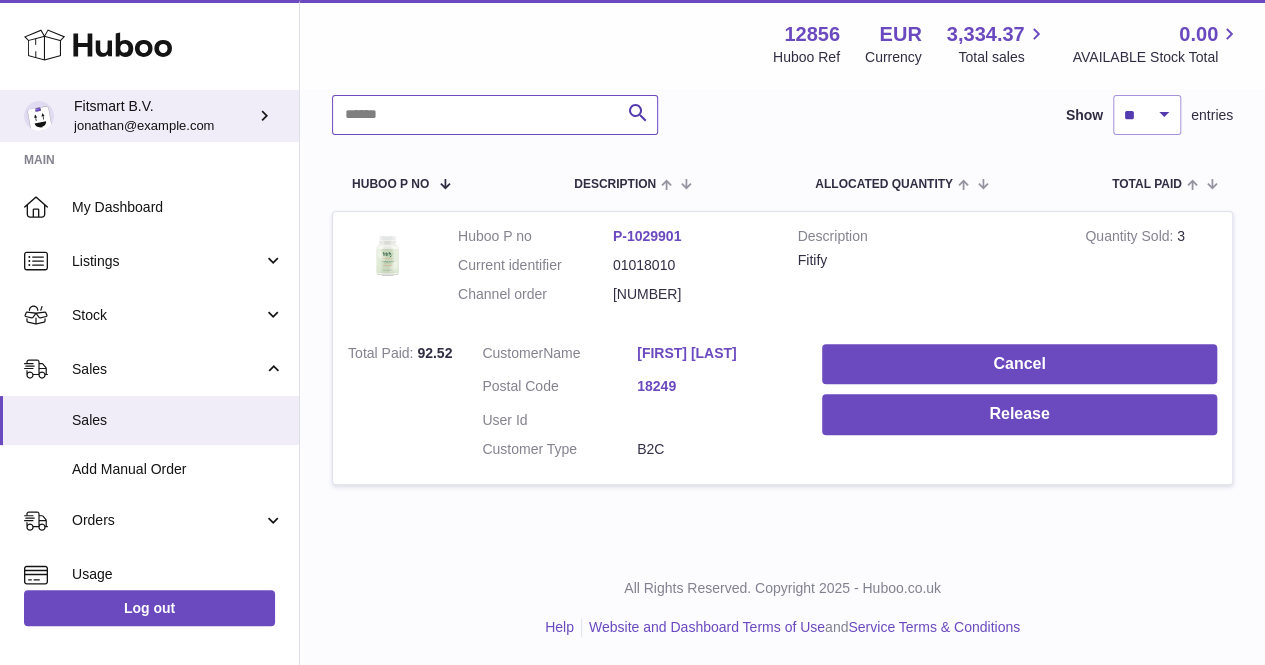 paste on "*******" 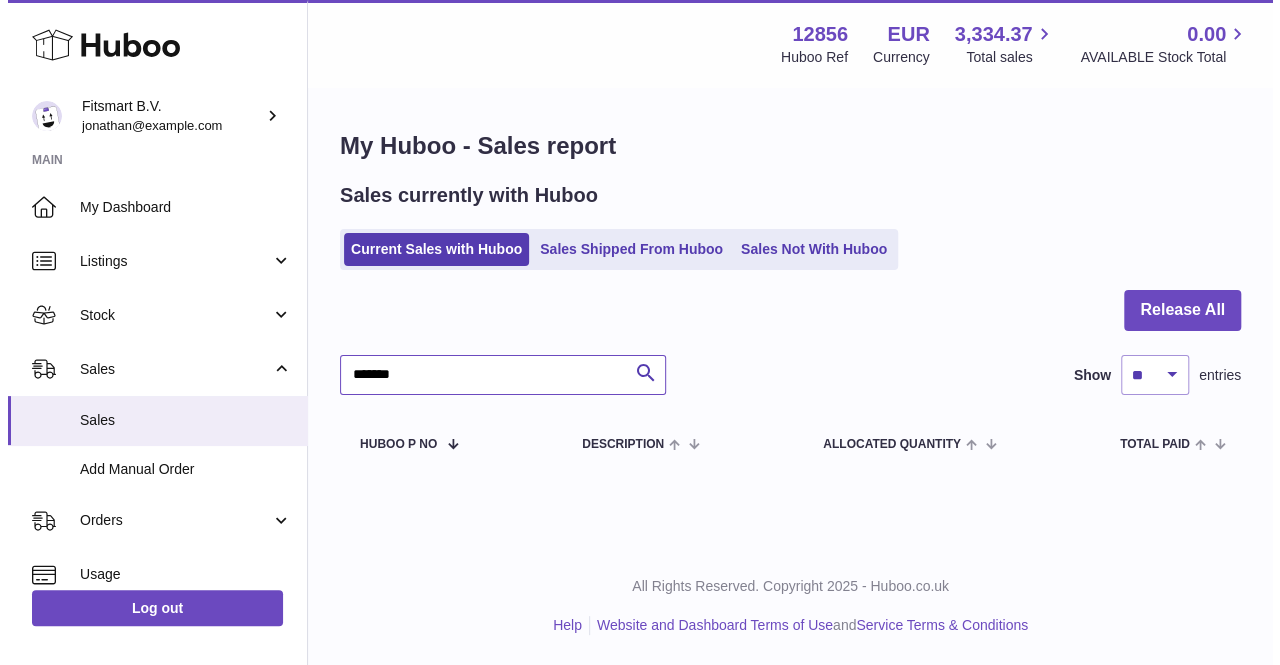 scroll, scrollTop: 0, scrollLeft: 0, axis: both 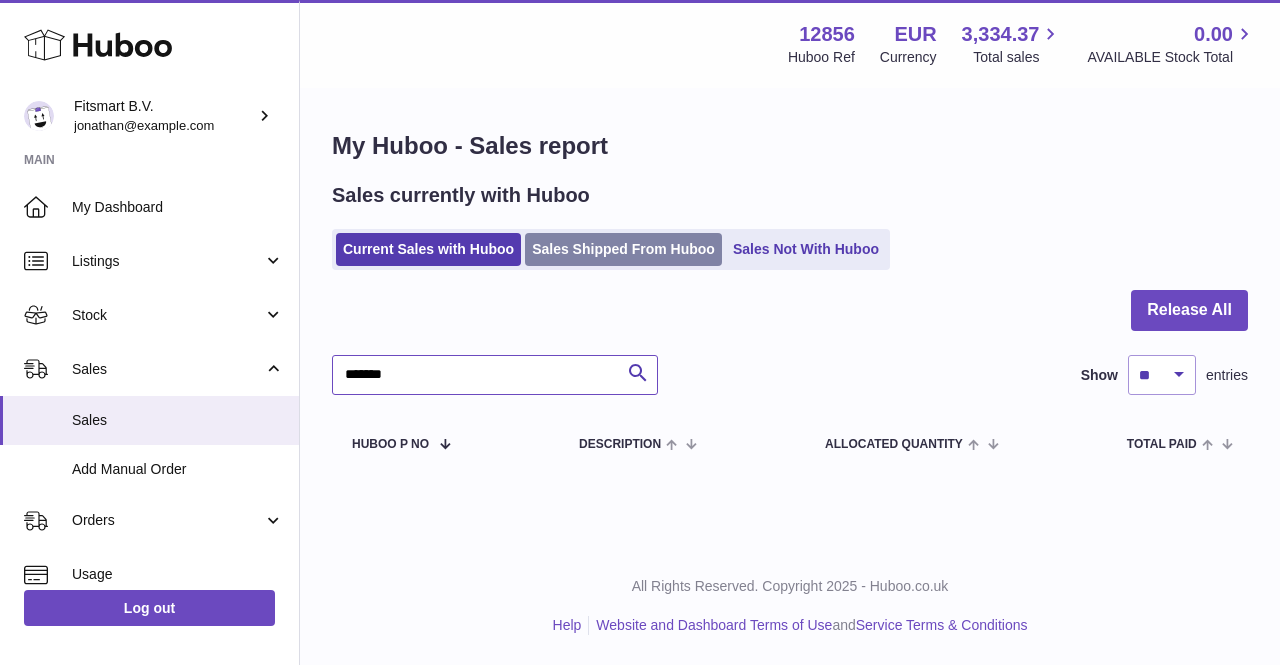 type on "*******" 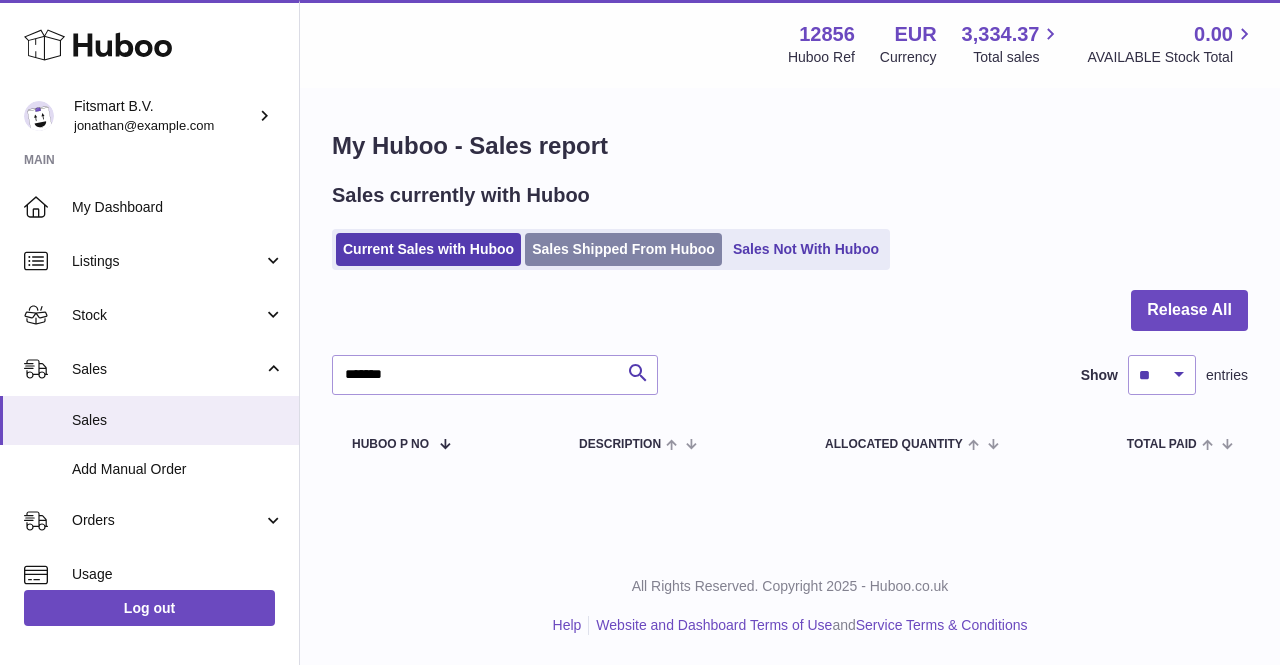 click on "Sales Shipped From Huboo" at bounding box center (623, 249) 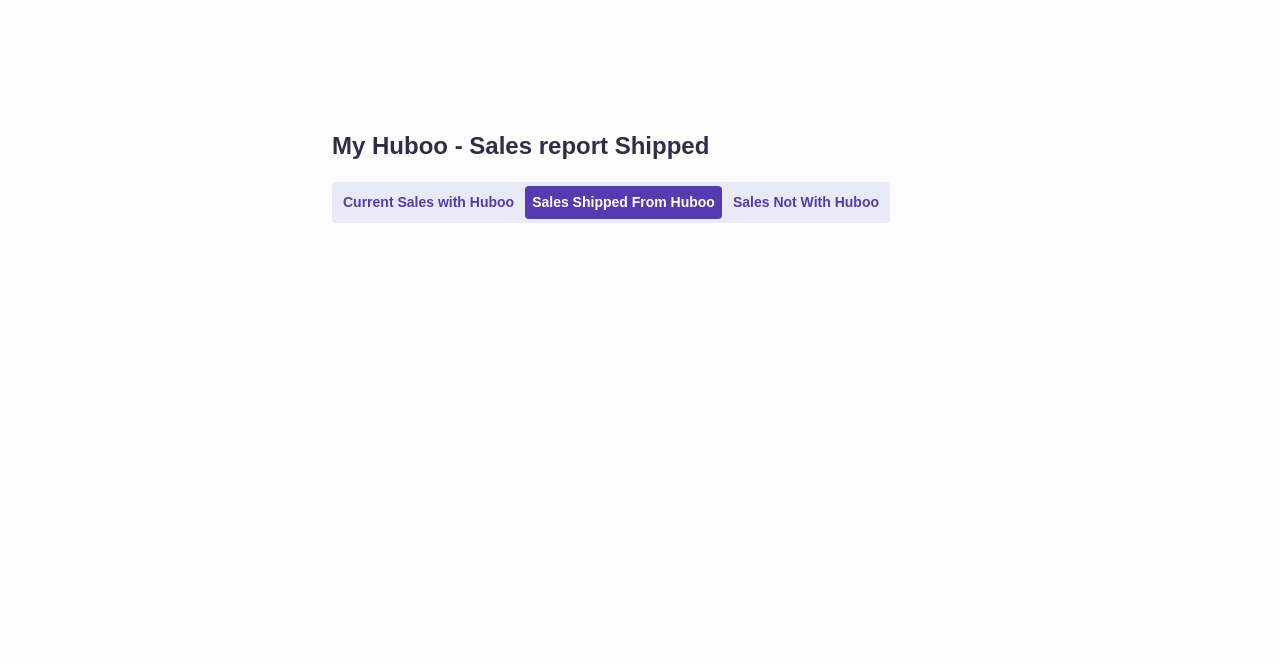 scroll, scrollTop: 0, scrollLeft: 0, axis: both 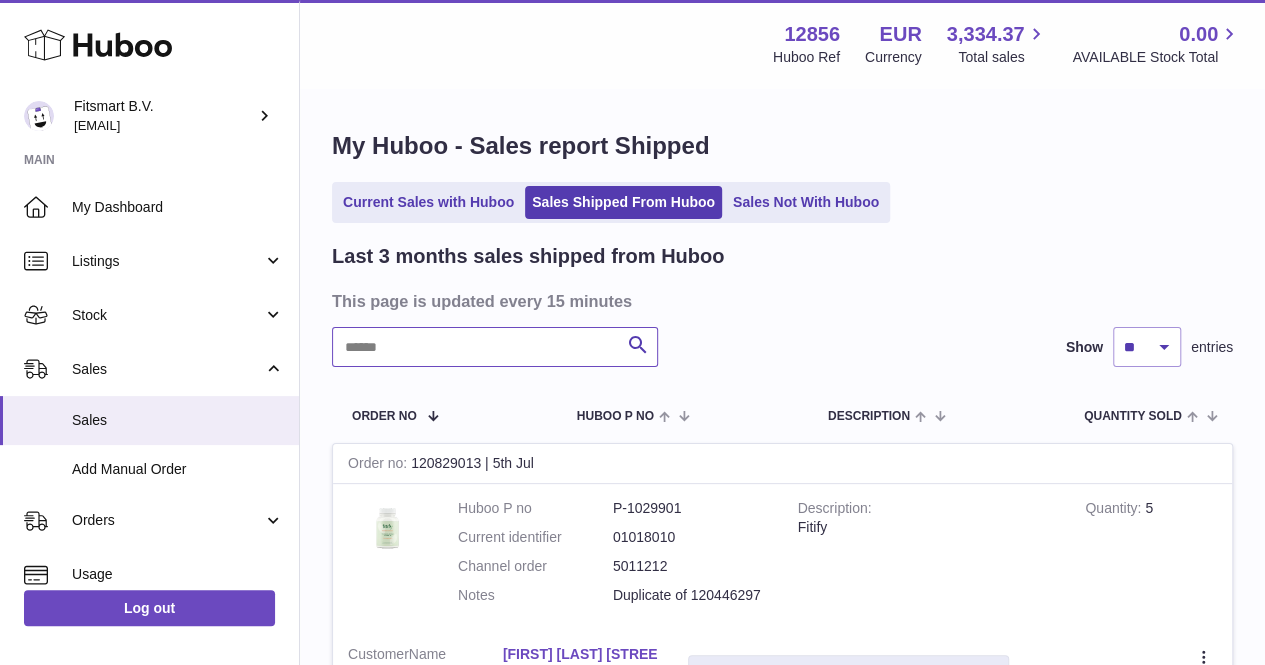 click at bounding box center [495, 347] 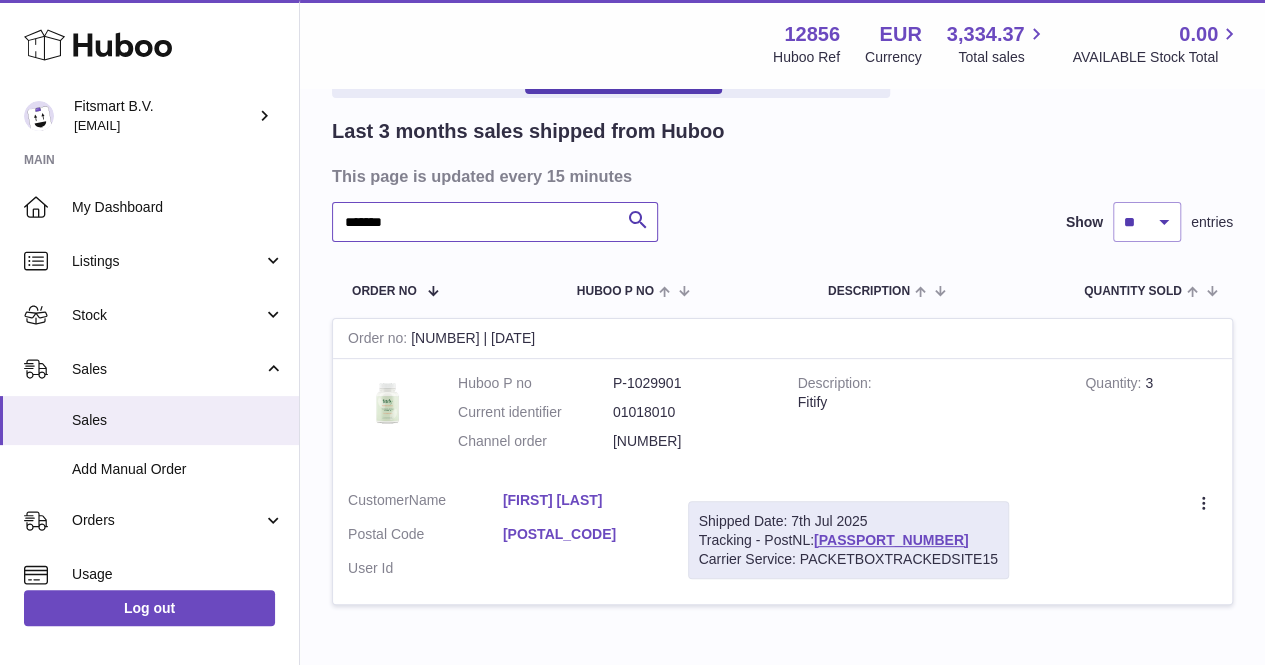 scroll, scrollTop: 126, scrollLeft: 0, axis: vertical 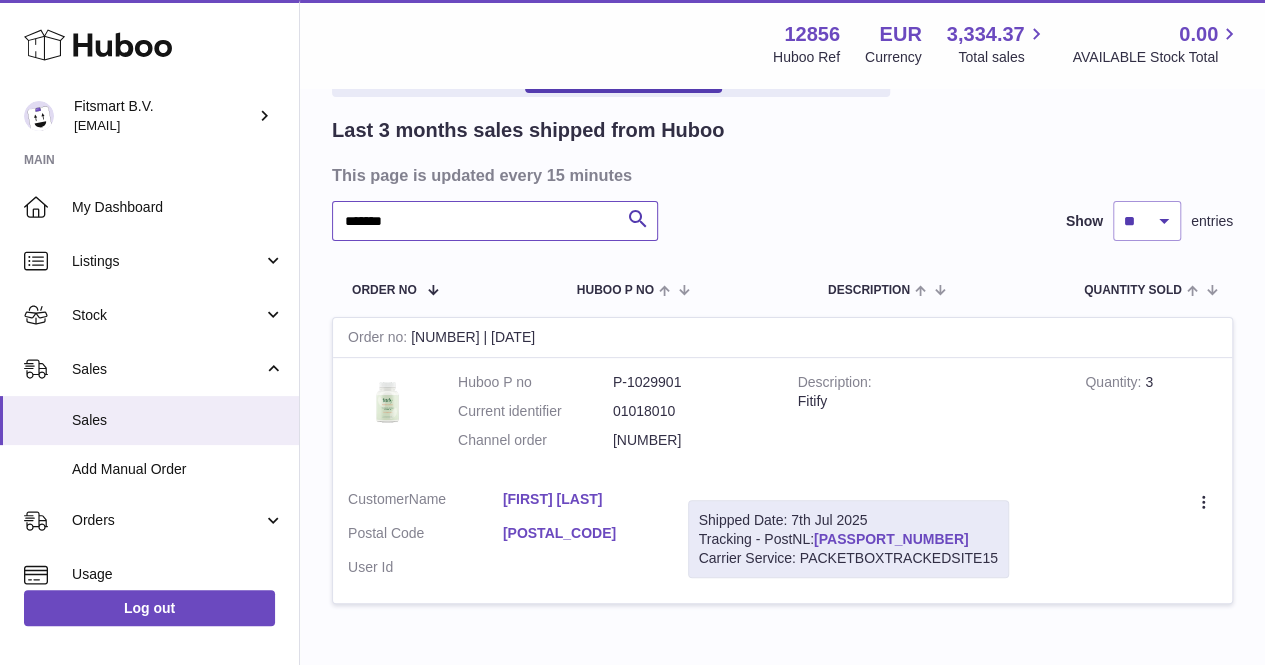 type on "*******" 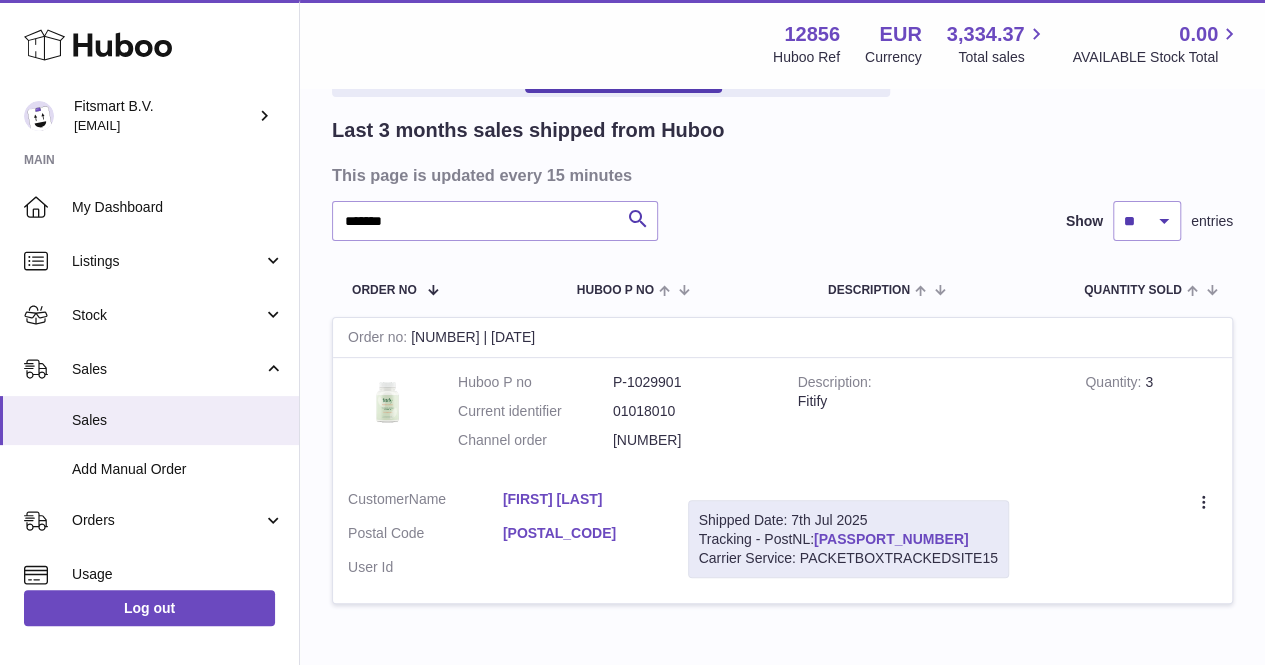 click on "LA875640888NL" at bounding box center [891, 539] 